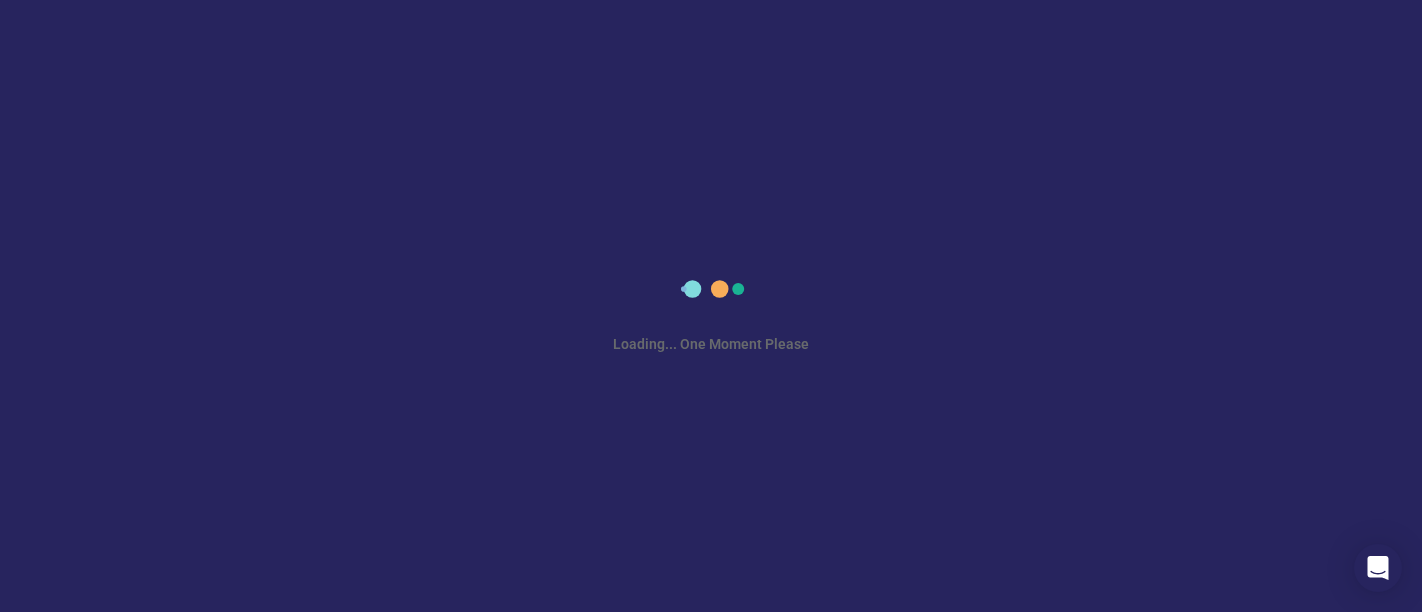 scroll, scrollTop: 0, scrollLeft: 0, axis: both 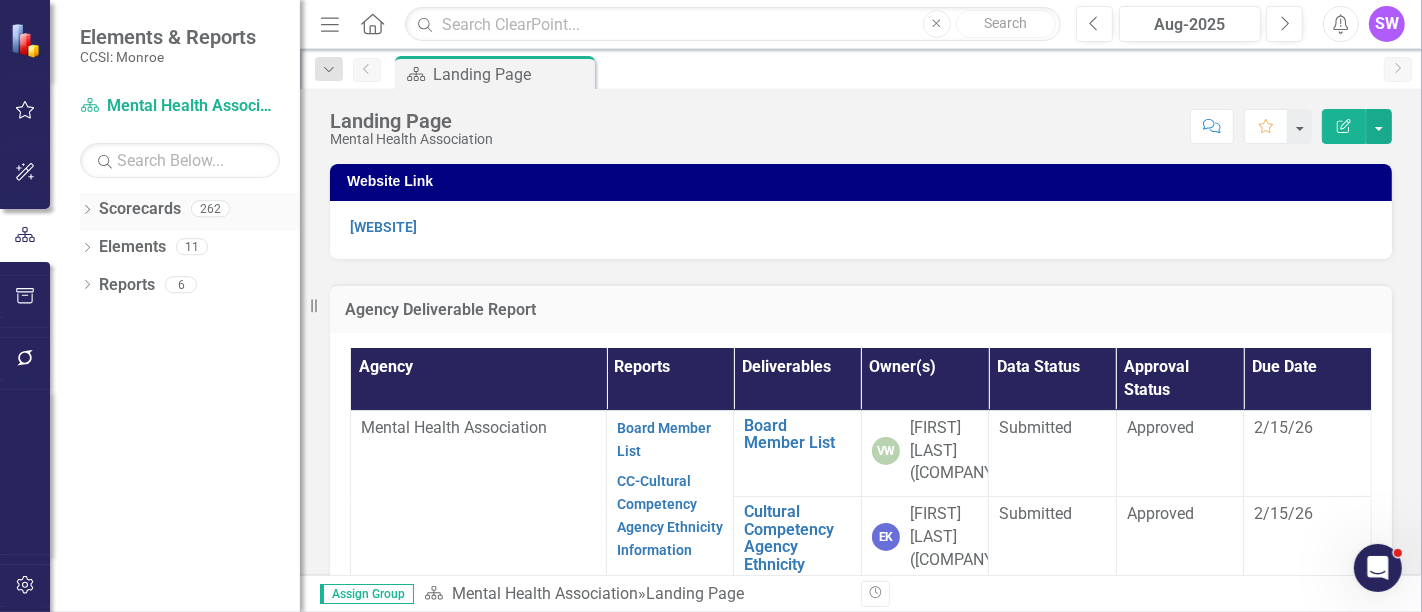 click on "Dropdown" 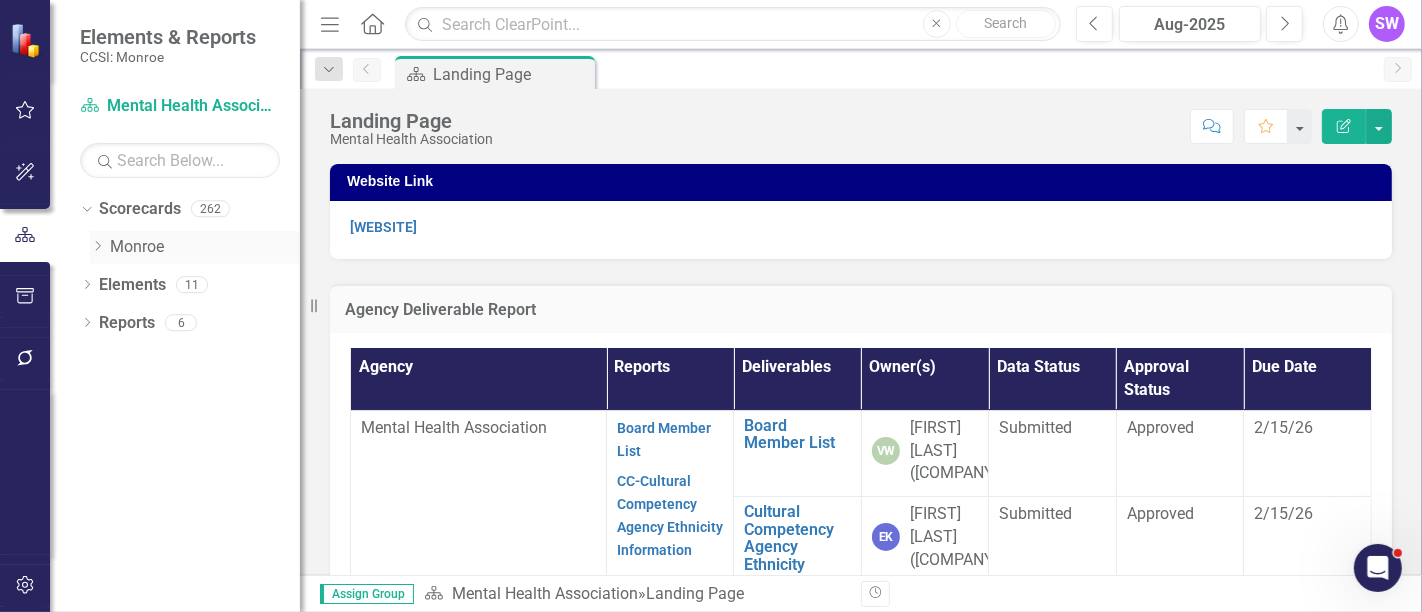 click on "Dropdown" at bounding box center (97, 247) 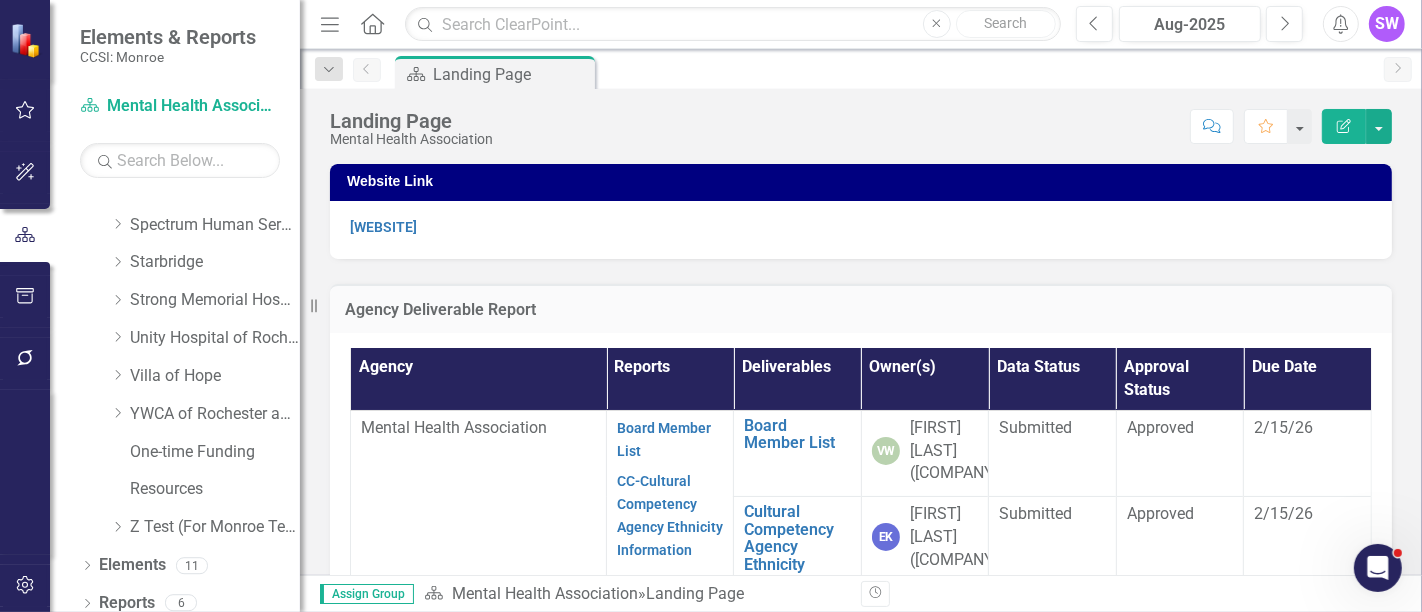 scroll, scrollTop: 1319, scrollLeft: 0, axis: vertical 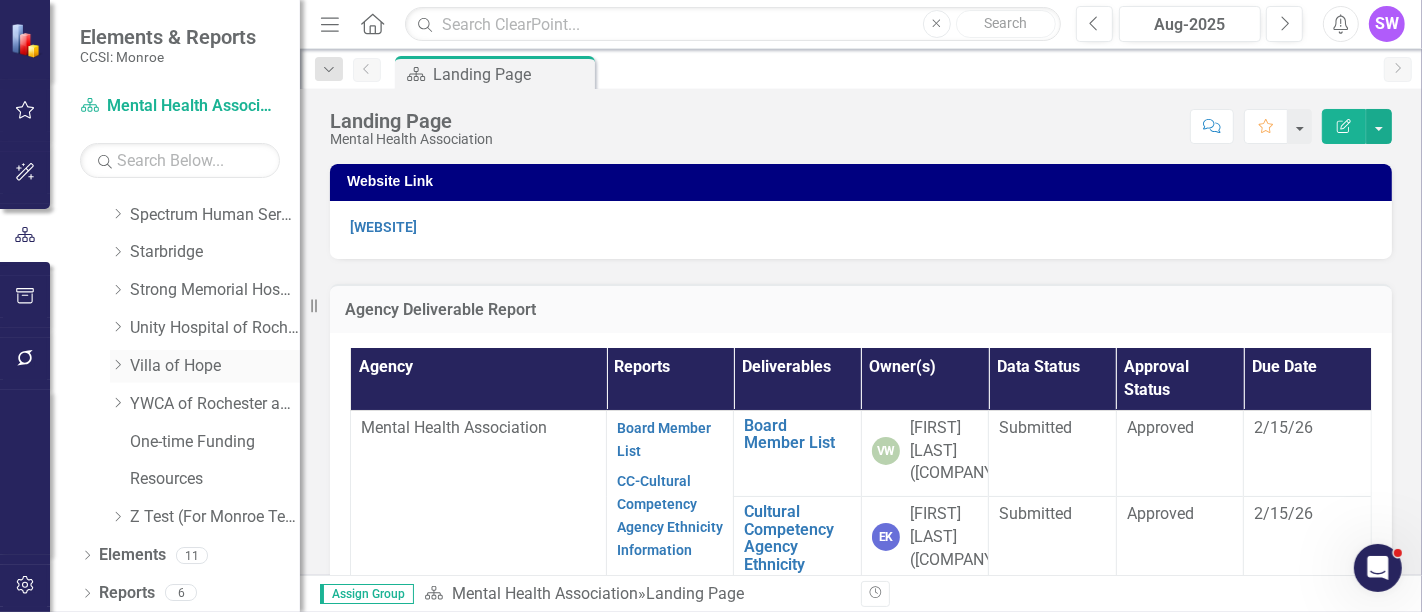 click on "Dropdown" 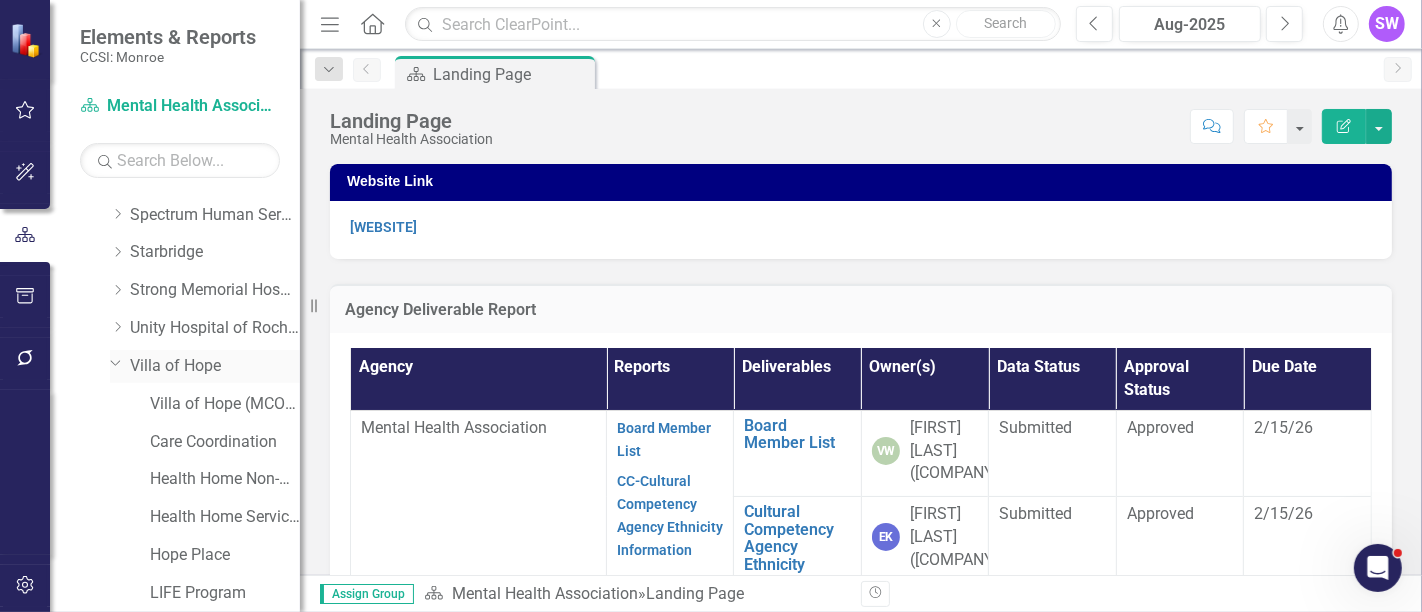 click on "Villa of Hope" at bounding box center [215, 366] 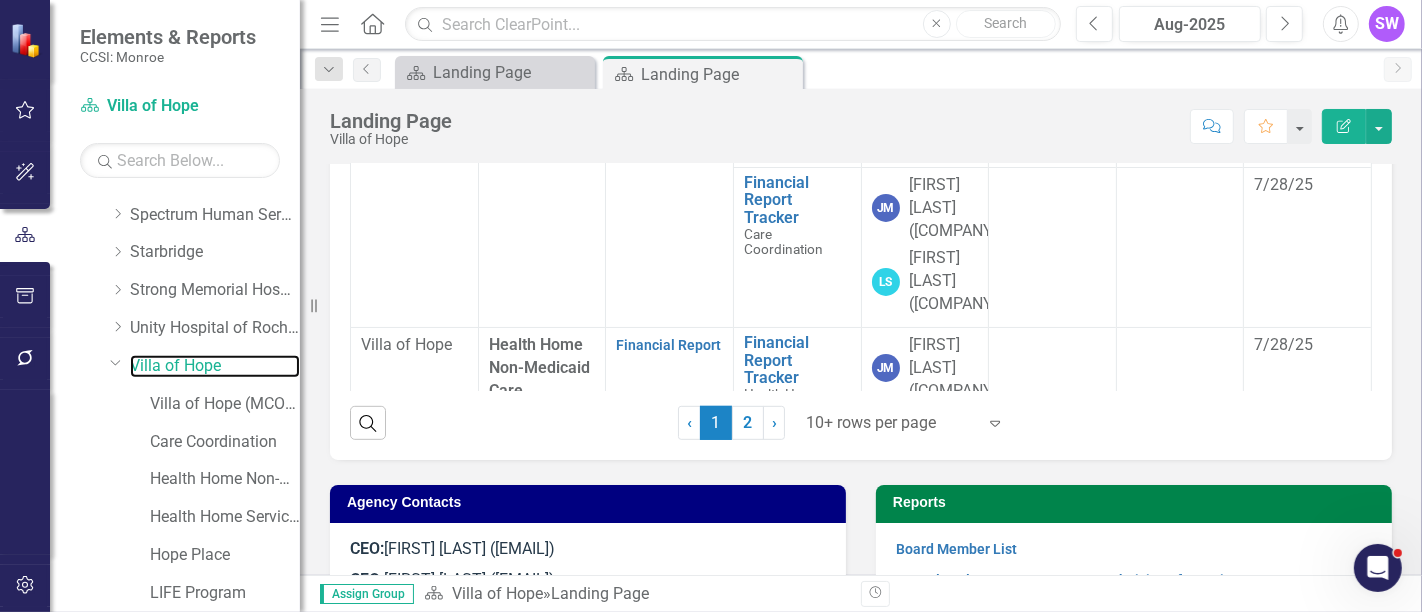 scroll, scrollTop: 751, scrollLeft: 0, axis: vertical 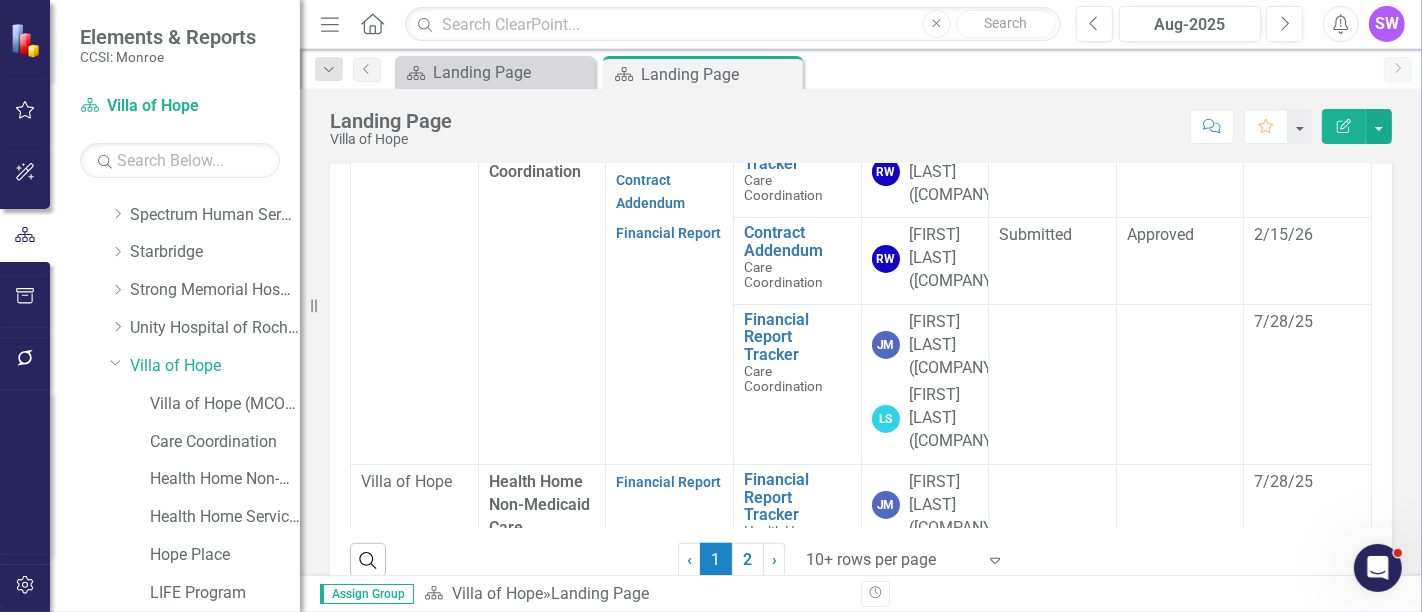 click at bounding box center [891, 560] 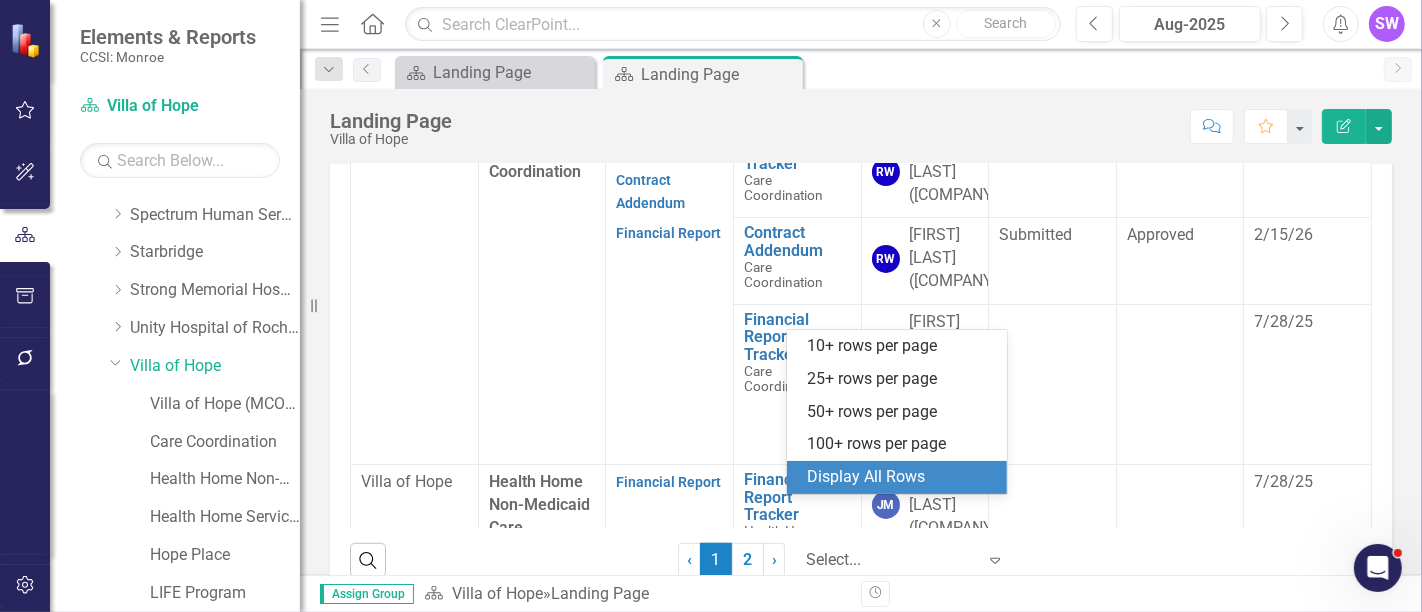 drag, startPoint x: 871, startPoint y: 471, endPoint x: 886, endPoint y: 471, distance: 15 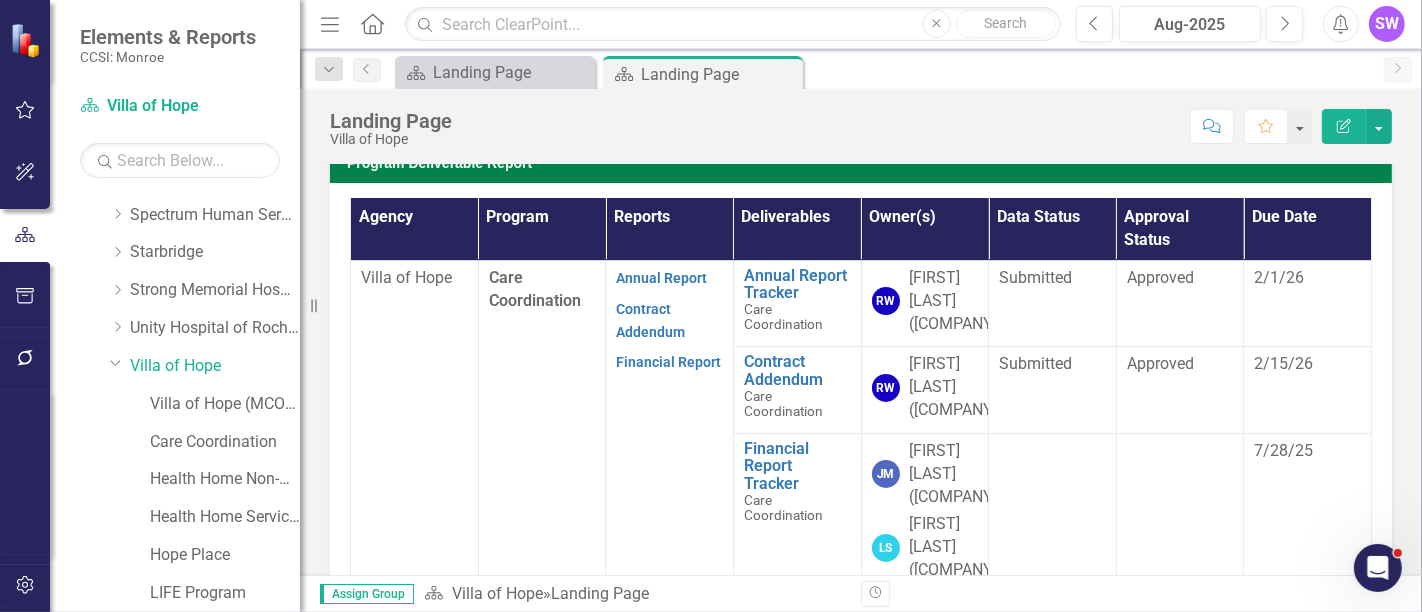 scroll, scrollTop: 618, scrollLeft: 0, axis: vertical 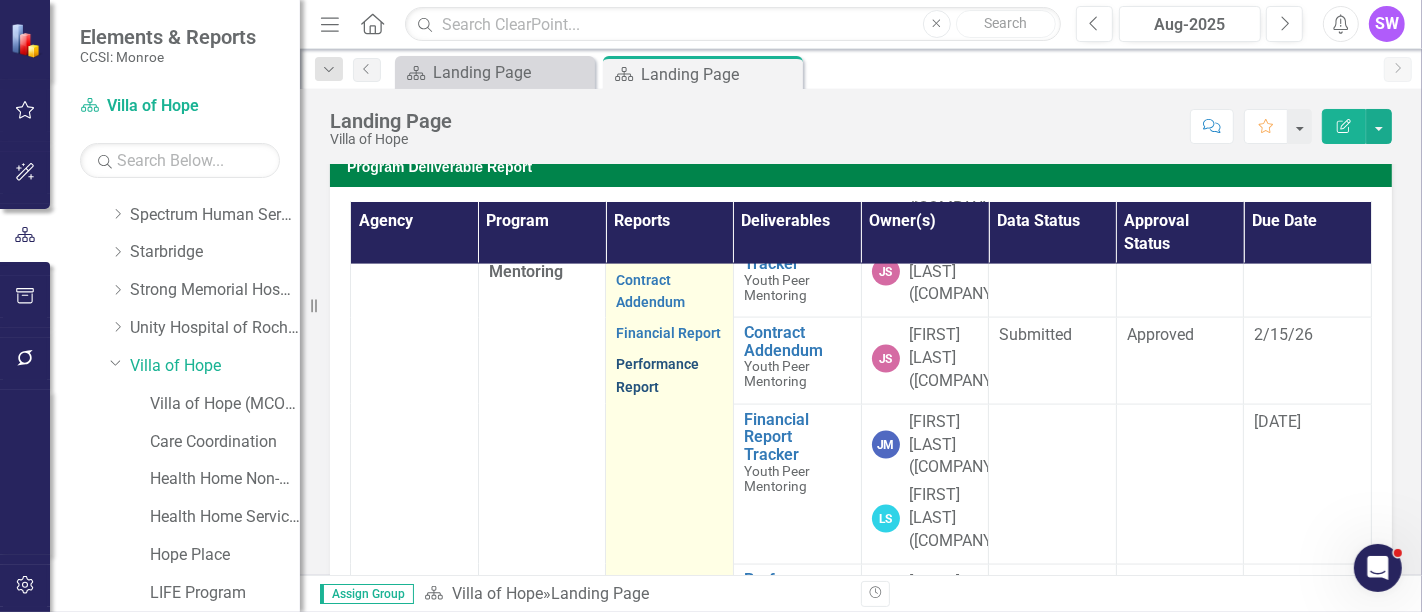 click on "Performance Report" at bounding box center (657, 375) 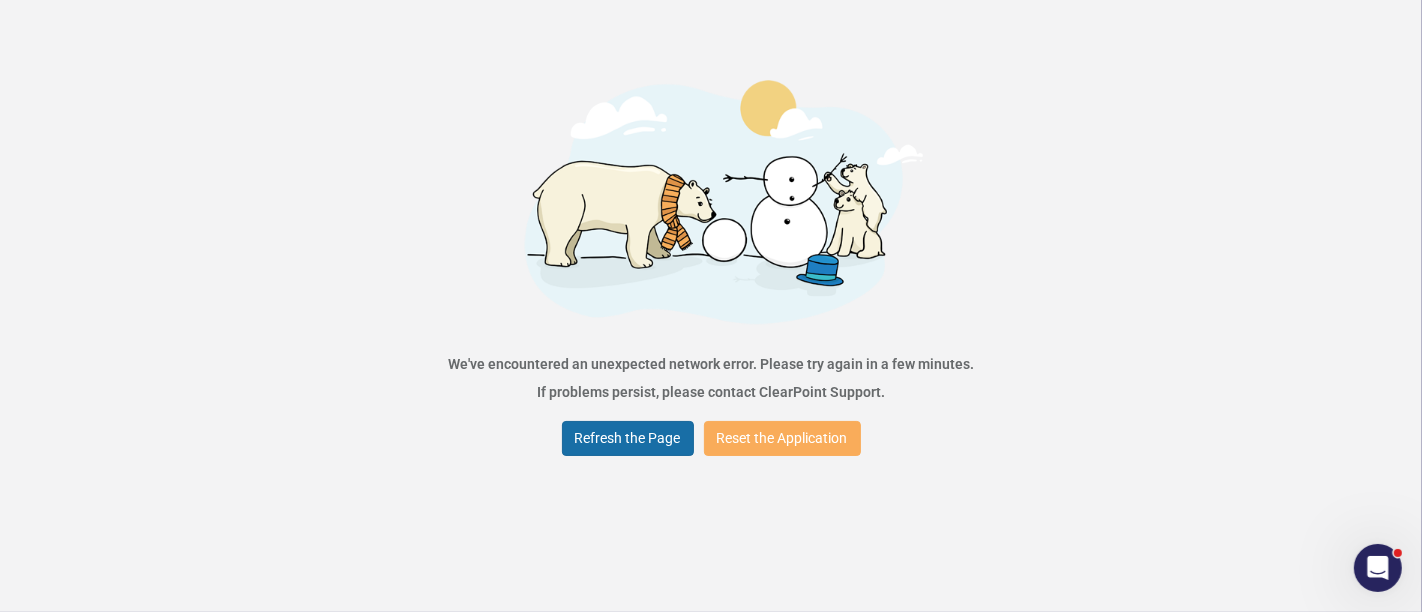 click on "Refresh the Page" at bounding box center (628, 438) 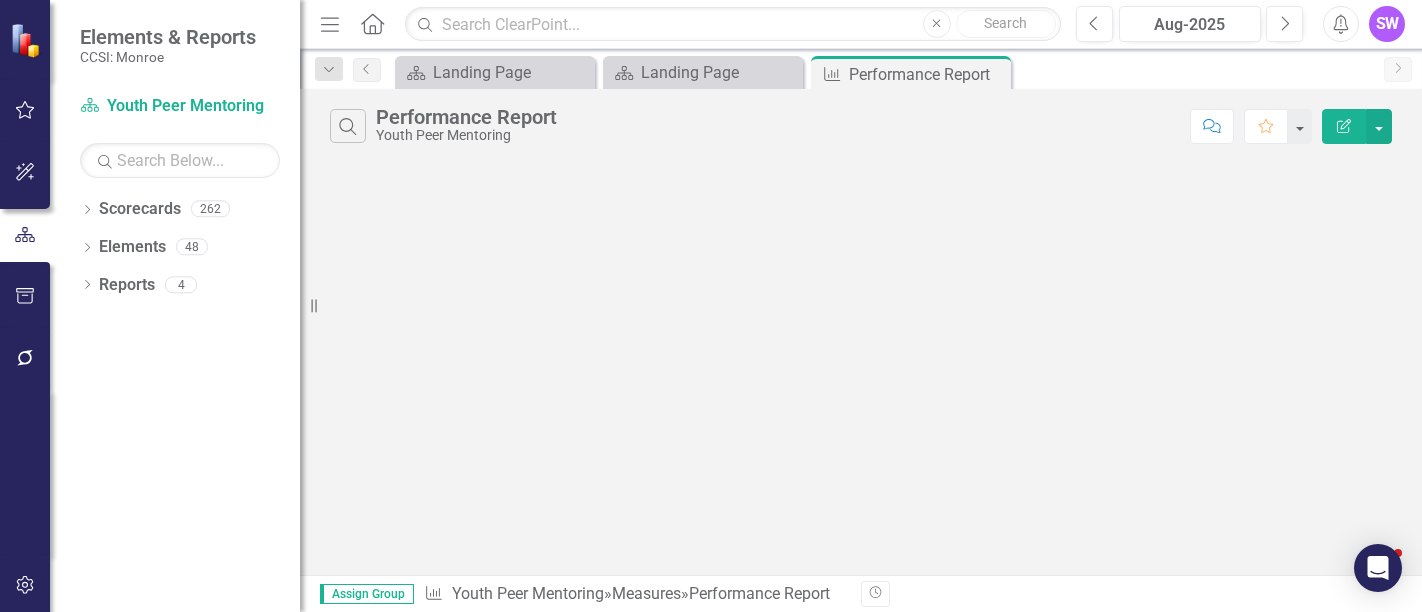 scroll, scrollTop: 0, scrollLeft: 0, axis: both 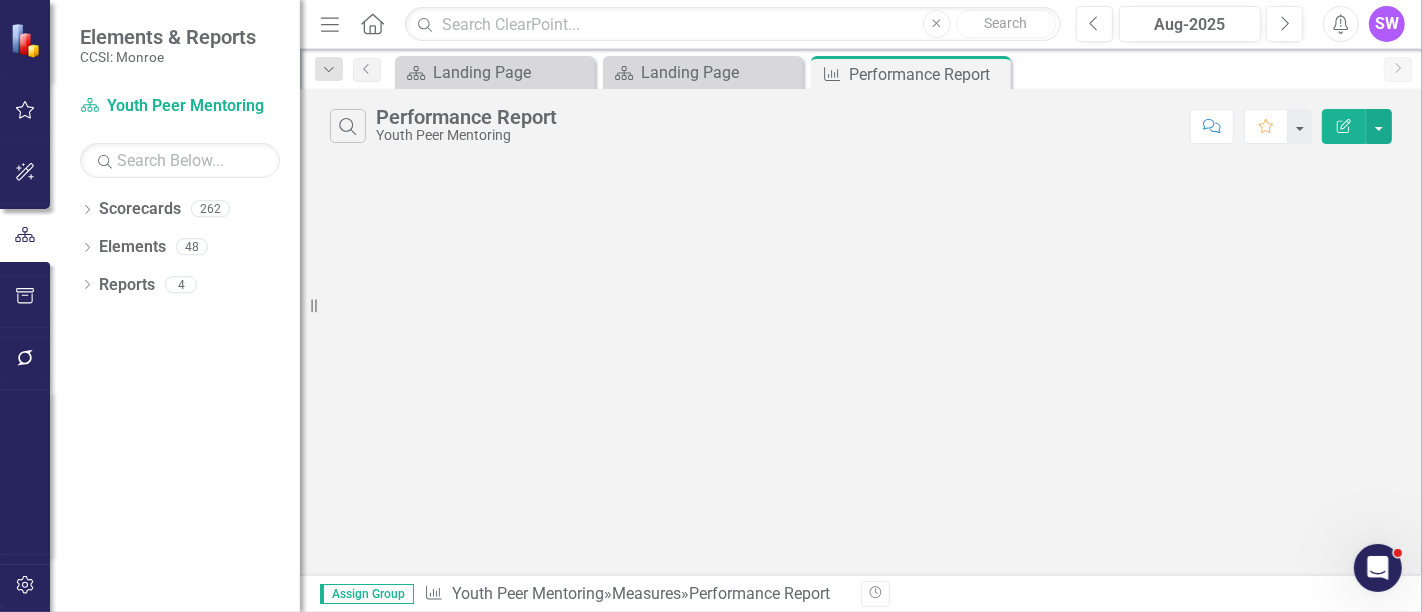 click on "Search Performance Report Youth Peer Mentoring Comment Favorite Edit Report ‹ Previous › Next" at bounding box center (861, 332) 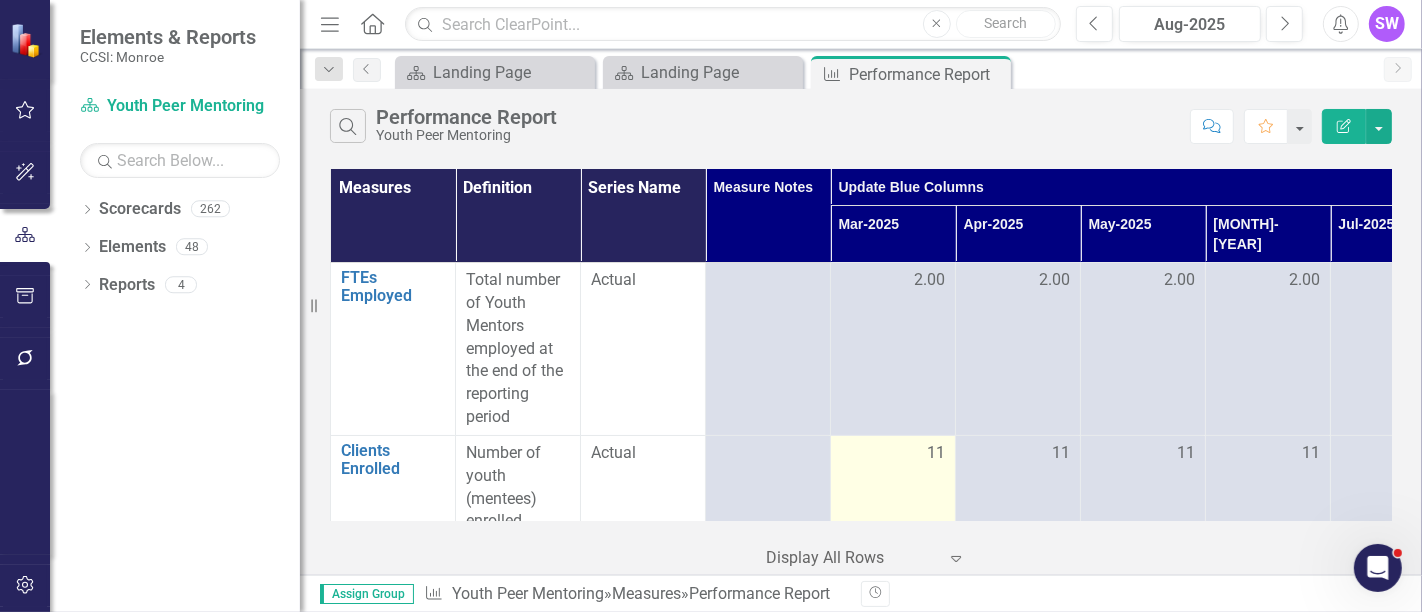 click on "11" at bounding box center [893, 521] 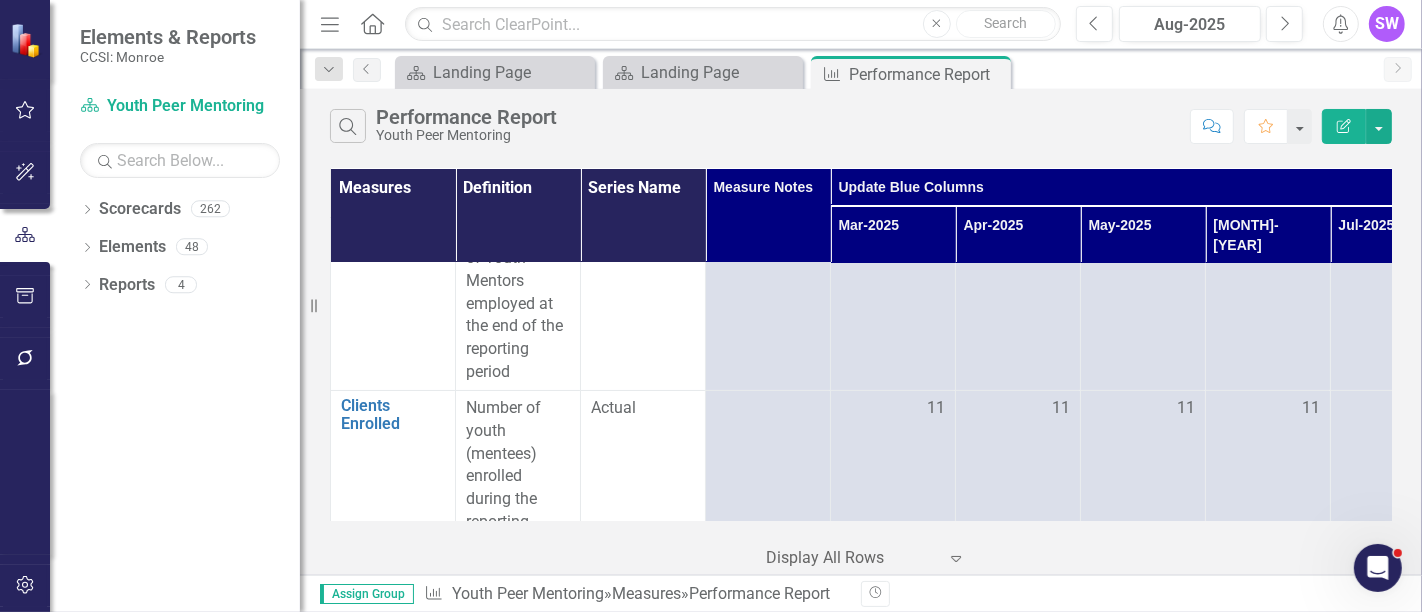 scroll, scrollTop: 0, scrollLeft: 0, axis: both 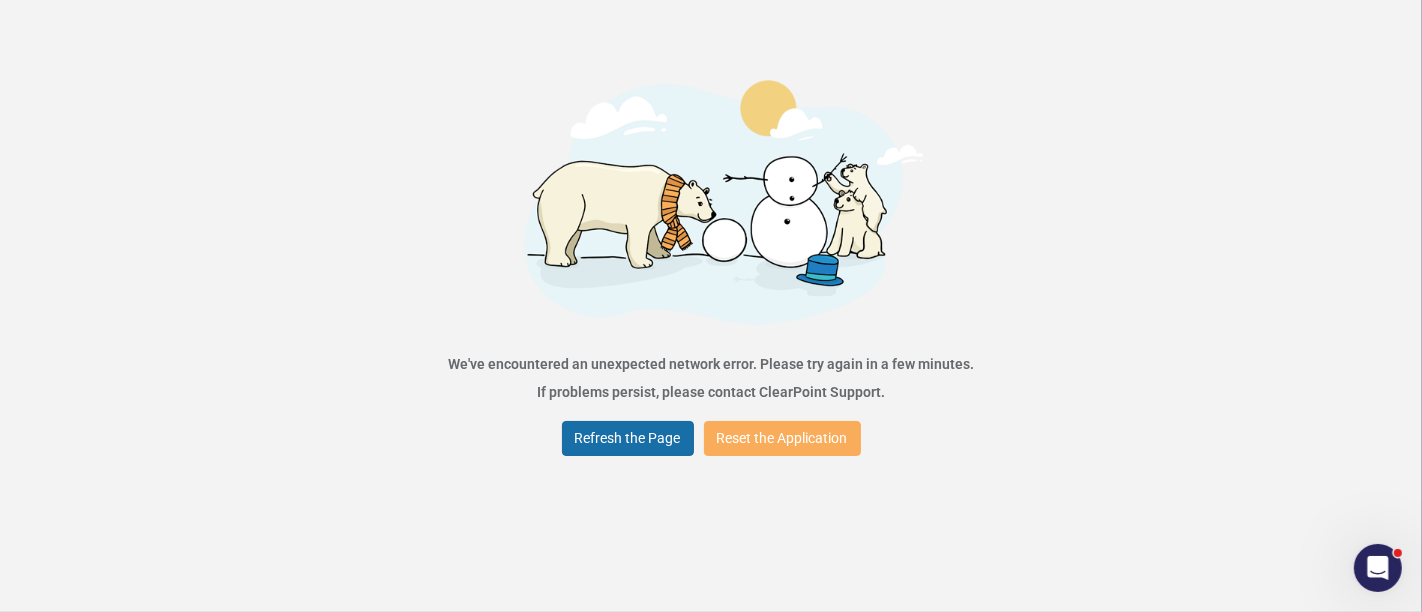 click on "Refresh the Page" at bounding box center [628, 438] 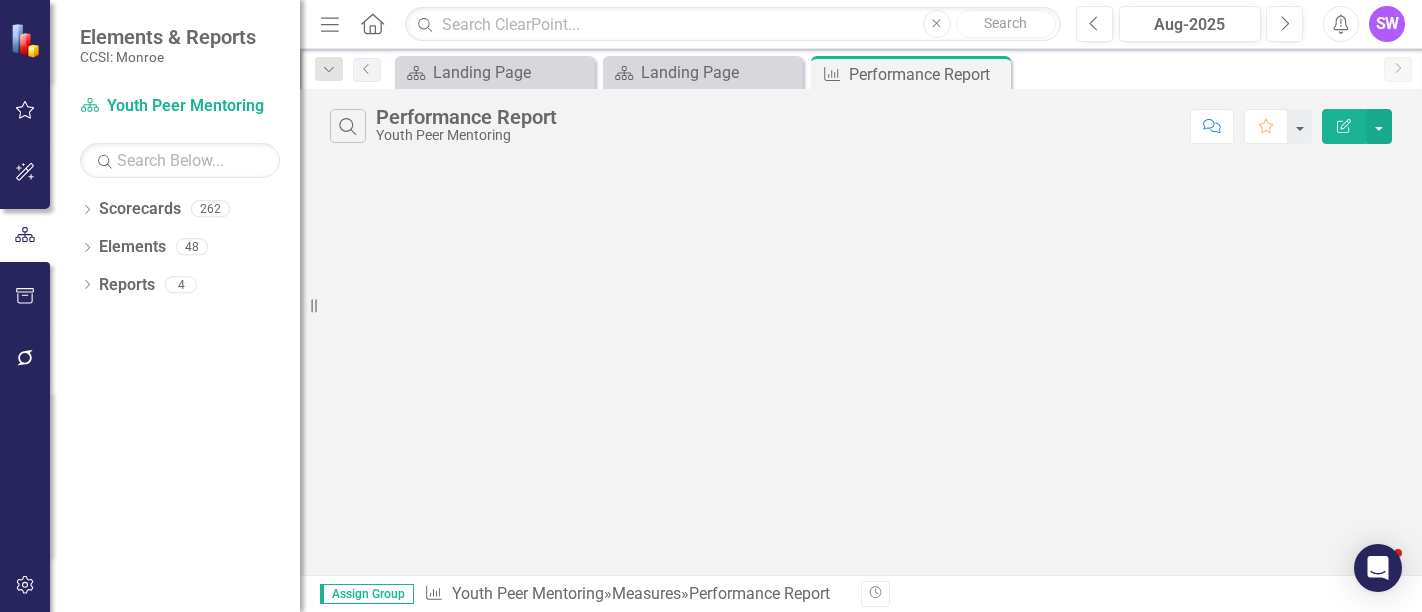scroll, scrollTop: 0, scrollLeft: 0, axis: both 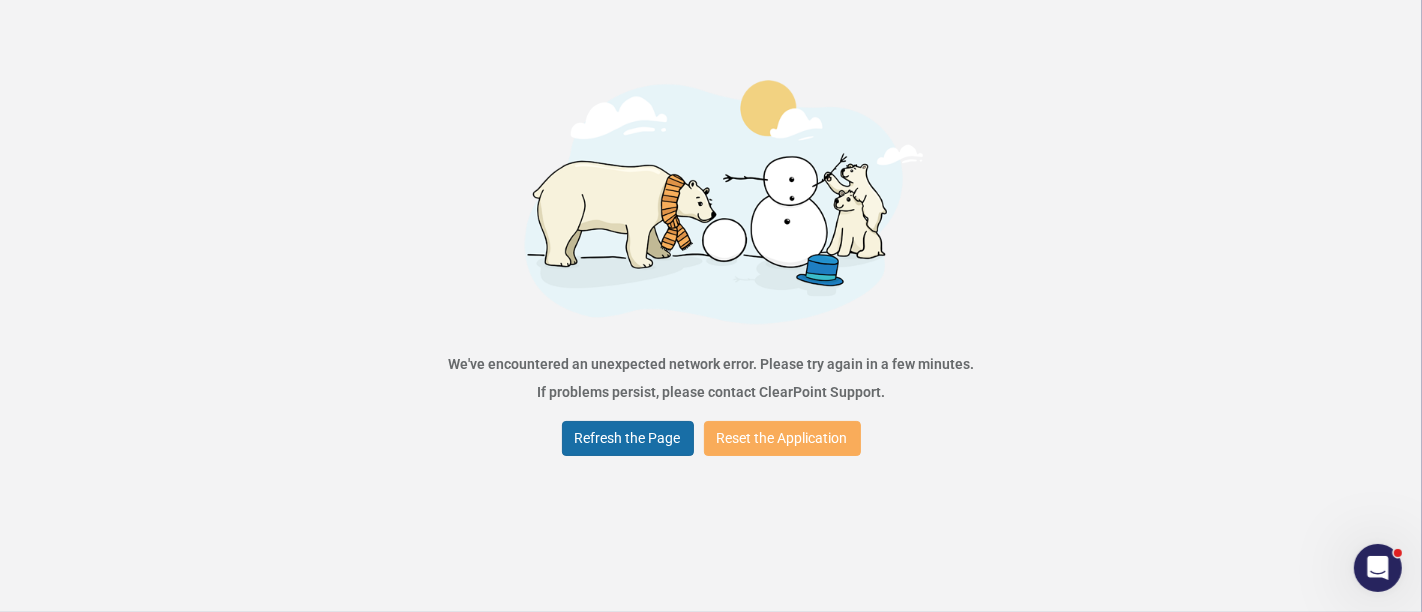 click on "Refresh the Page" at bounding box center [628, 438] 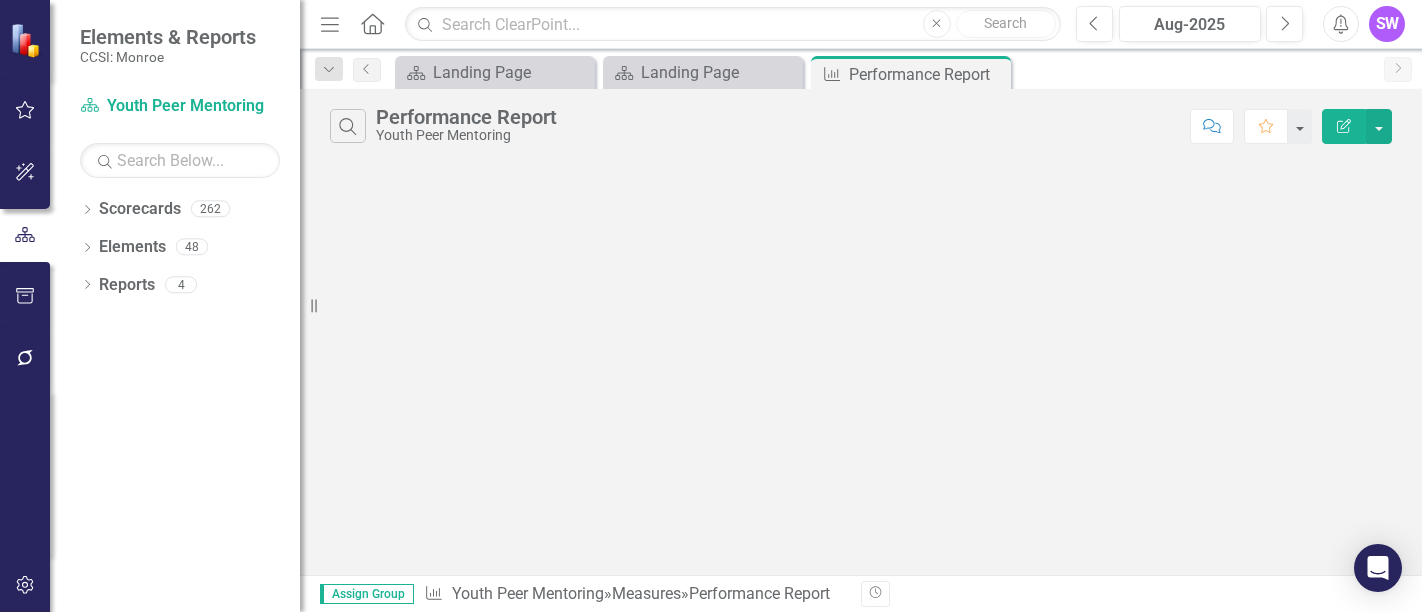 scroll, scrollTop: 0, scrollLeft: 0, axis: both 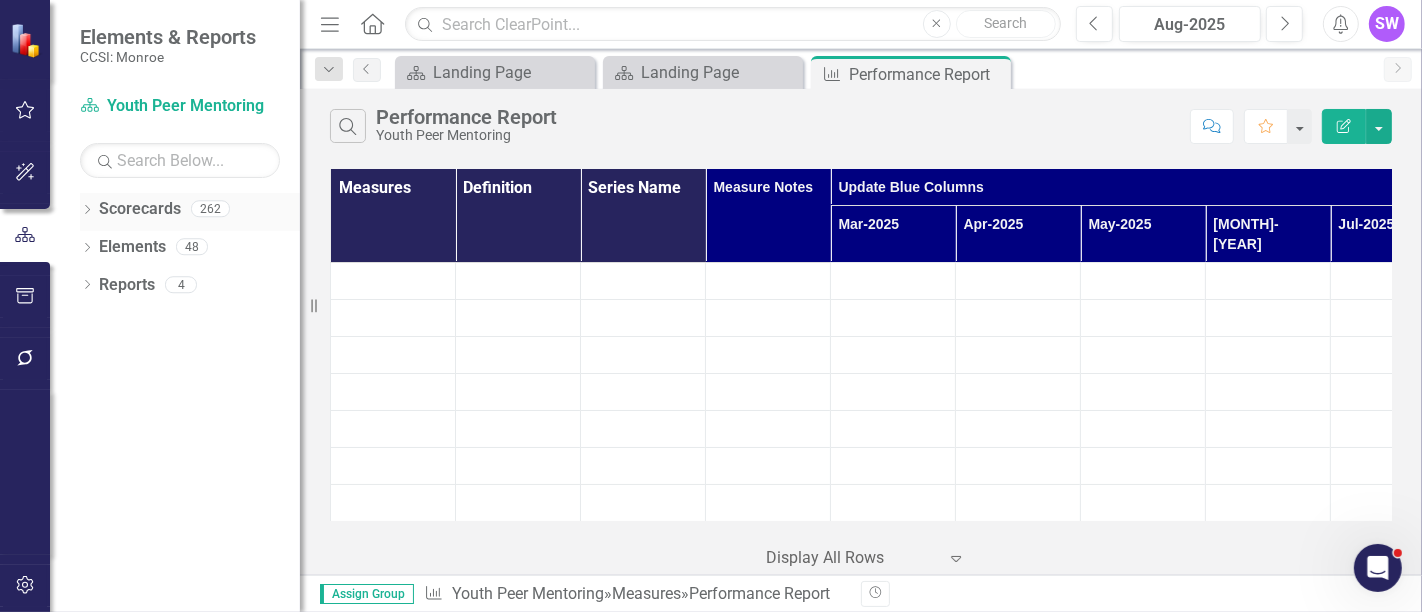 click on "Dropdown Scorecards 262 Dropdown Monroe Dropdown Catholic Charities Family & Community Services Catholic Charities Family & Community Services (MCOMH Internal) Alexander Barrington Chemical Dependency Outpatient Compulsive Gambling Treatment Freedom House Jones Ave Liberty Manor Mental Health Clinic Other CD Prevention Primary CD Prevention Senior Screening Supportive Living Dropdown Center for Community Alternatives Center for Community Alternatives (MCOMH Internal) Recovery Center Dropdown Center for Youth Services, Inc. Center for Youth Services, Inc. (MCOMH Internal) Monroe Ave - Other CD Prevention Monroe Ave - Primary CD Prevention Dropdown Children's Institute, Inc. Children's Institute, Inc. (MCOMH Internal) Primary Project Dropdown Community Place, Inc. Community Place, Inc. (MCOMH Internal) Other CD Prevention Primary CD Prevention Dropdown Compeer of Rochester, Inc. Compeer of Rochester, Inc. (MCOMH Internal) Compeer Adult 1:1 Skill Building Dropdown Youth 1:1 Family Support Services Dropdown PASS" at bounding box center (175, 402) 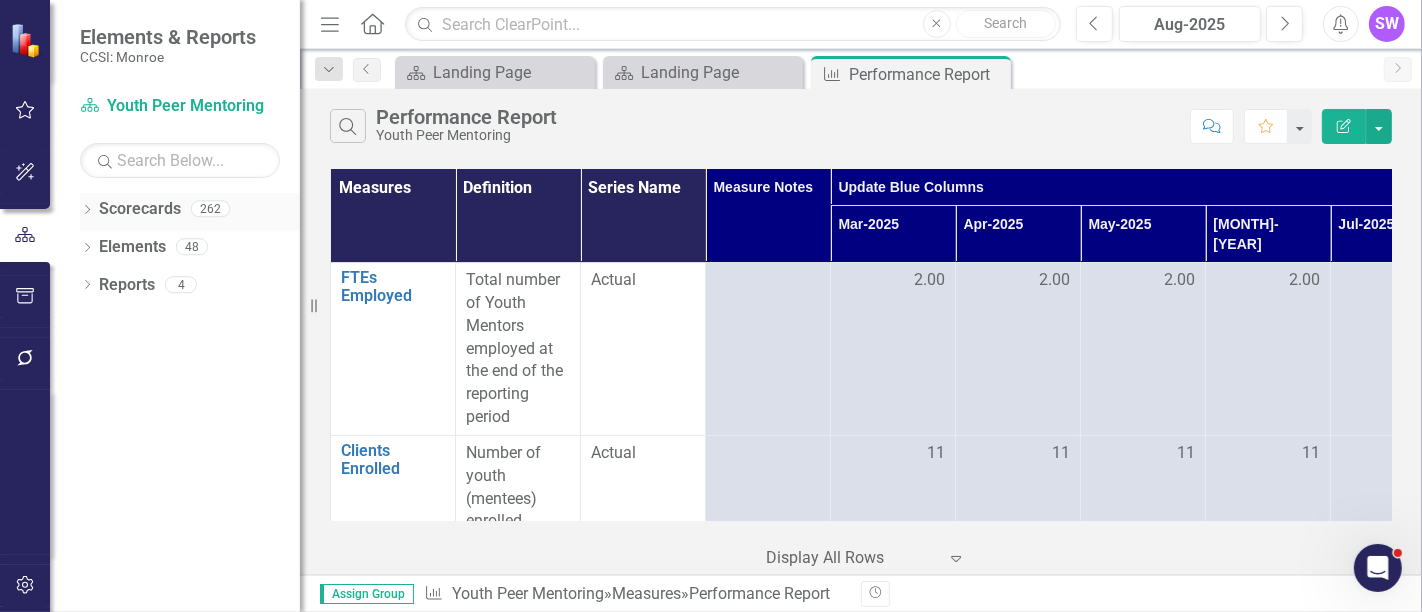 click on "Dropdown" 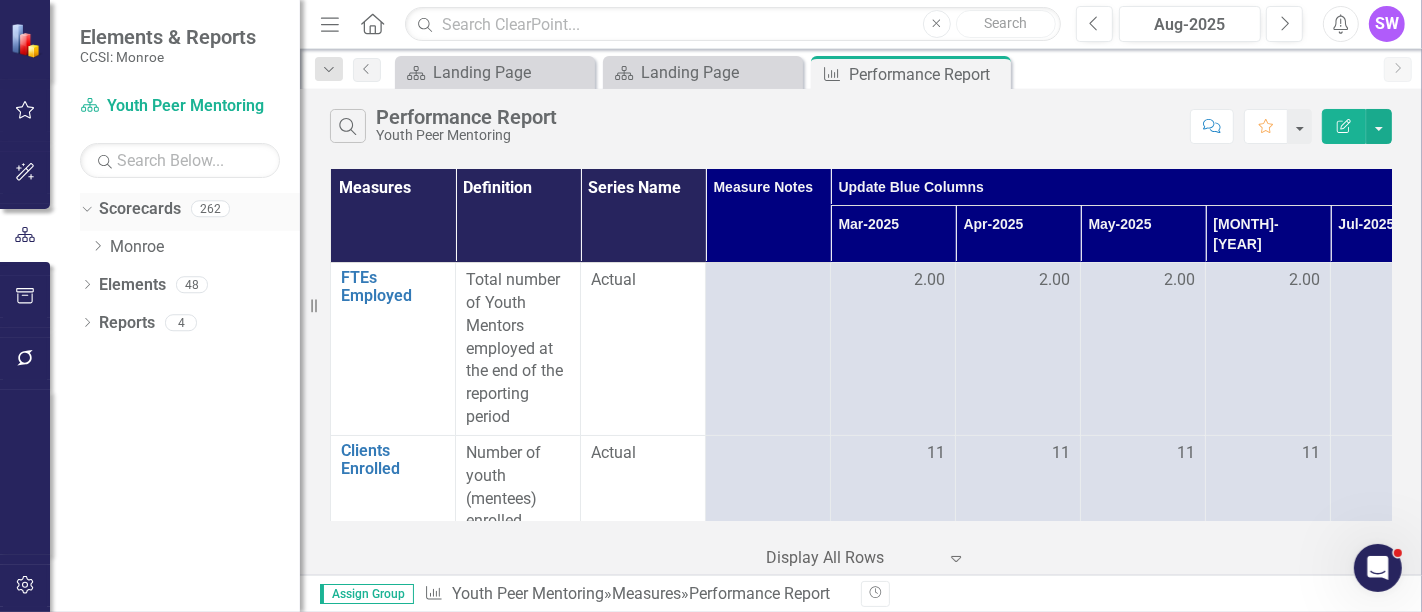 click on "Scorecards" at bounding box center (140, 209) 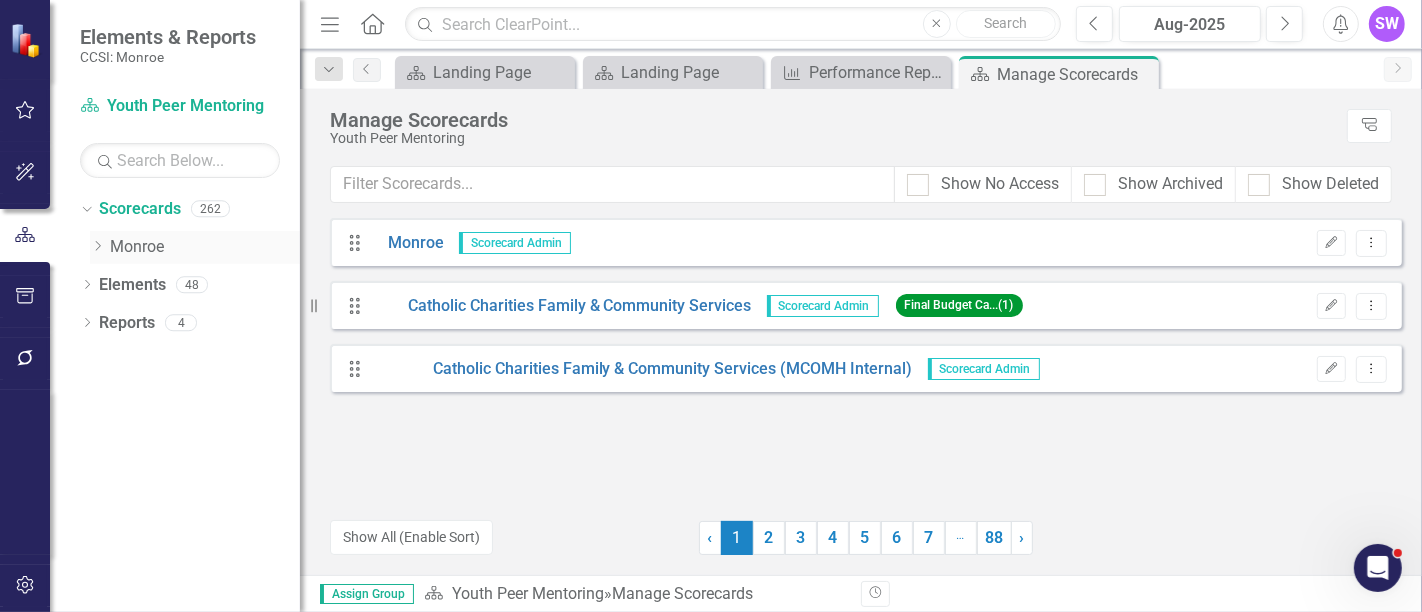 click on "Monroe" at bounding box center [205, 247] 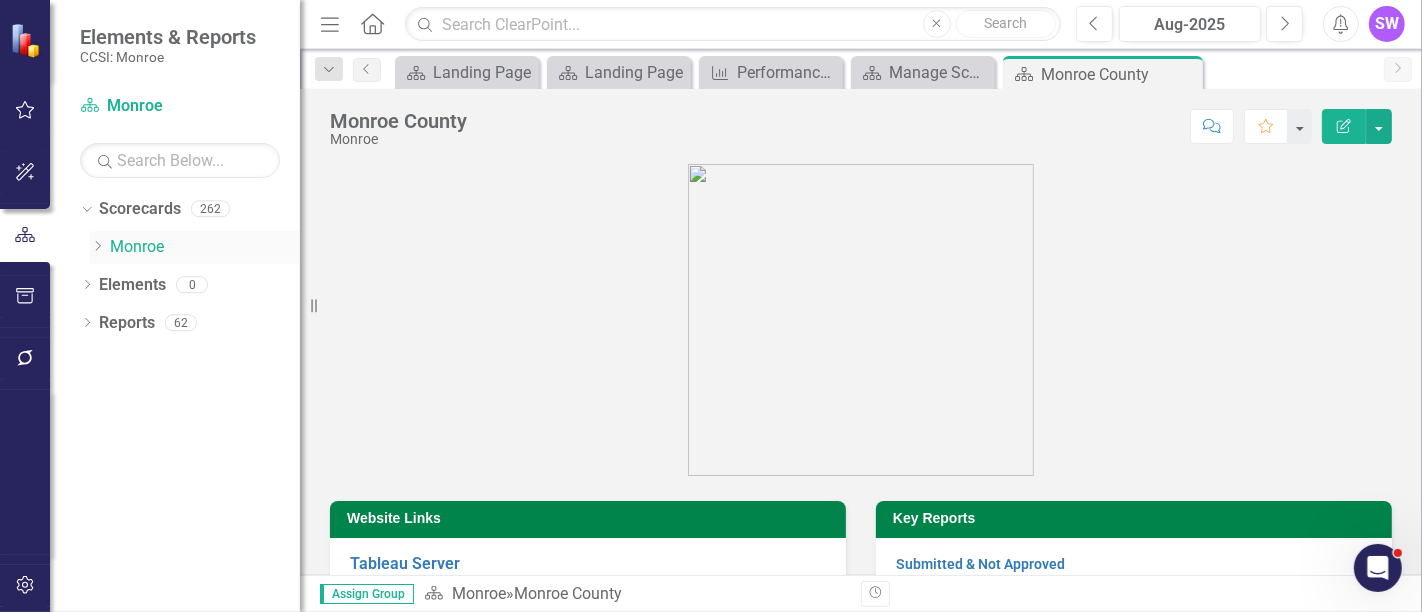 click on "Dropdown" 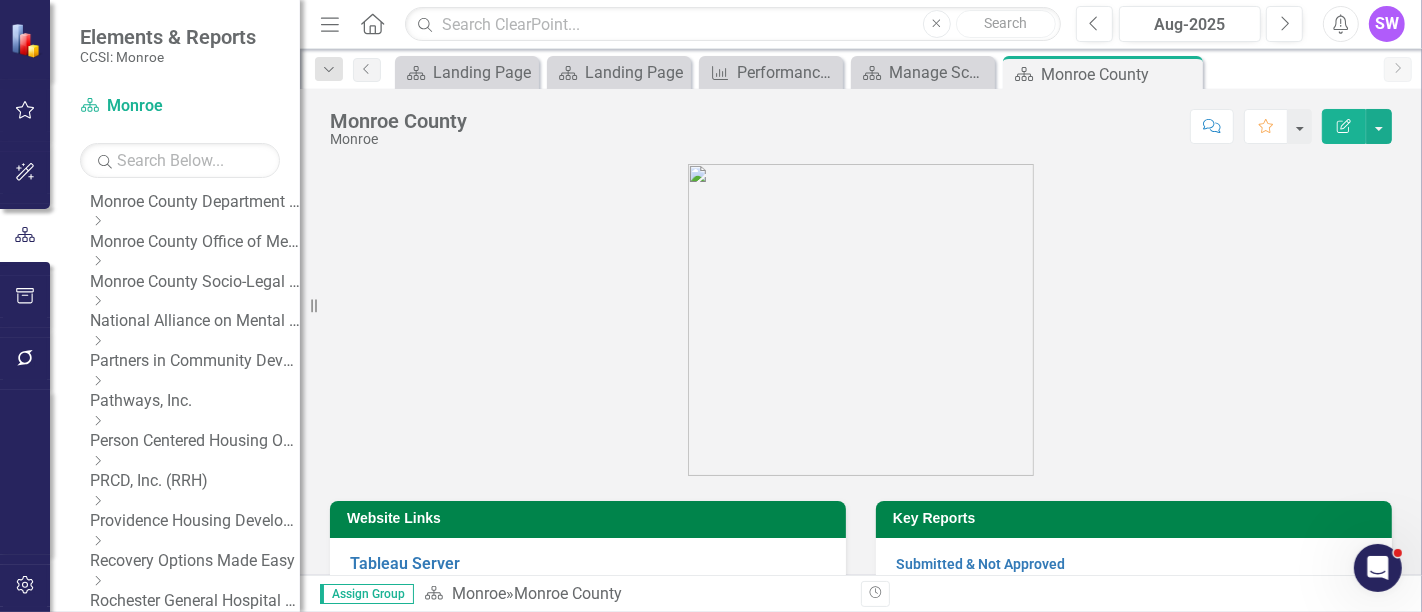 scroll, scrollTop: 794, scrollLeft: 0, axis: vertical 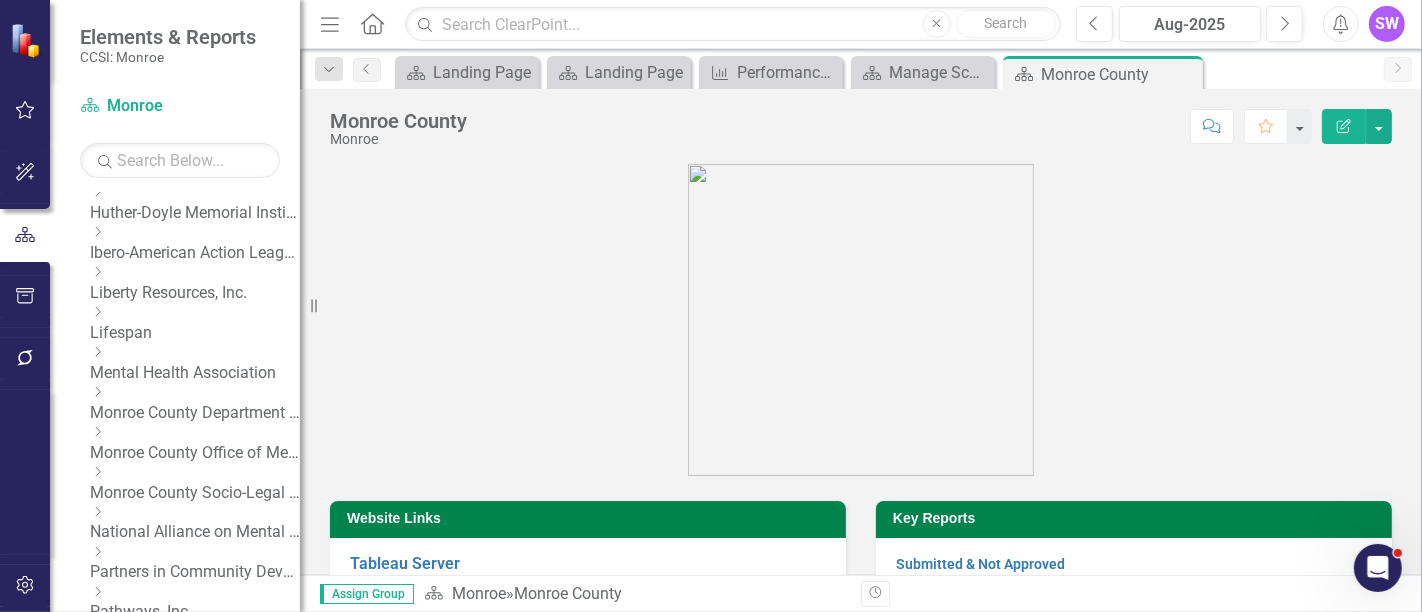 click on "Dropdown" 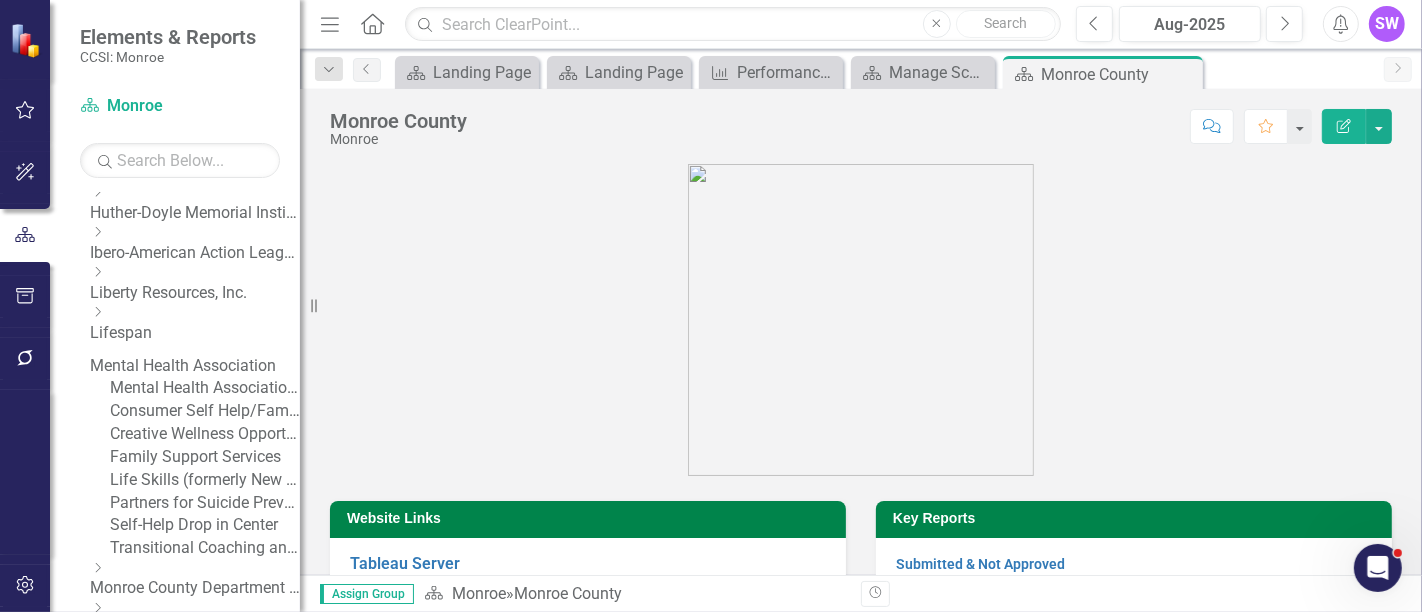 click on "Mental Health Association" at bounding box center (195, 366) 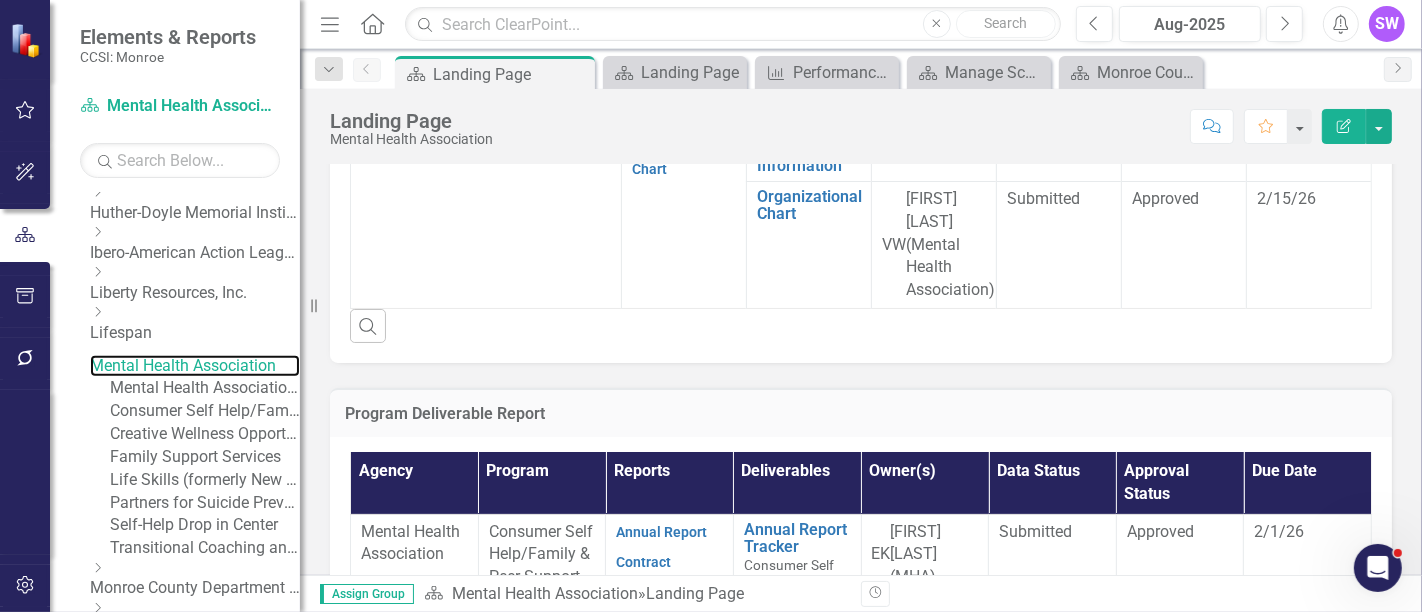 scroll, scrollTop: 689, scrollLeft: 0, axis: vertical 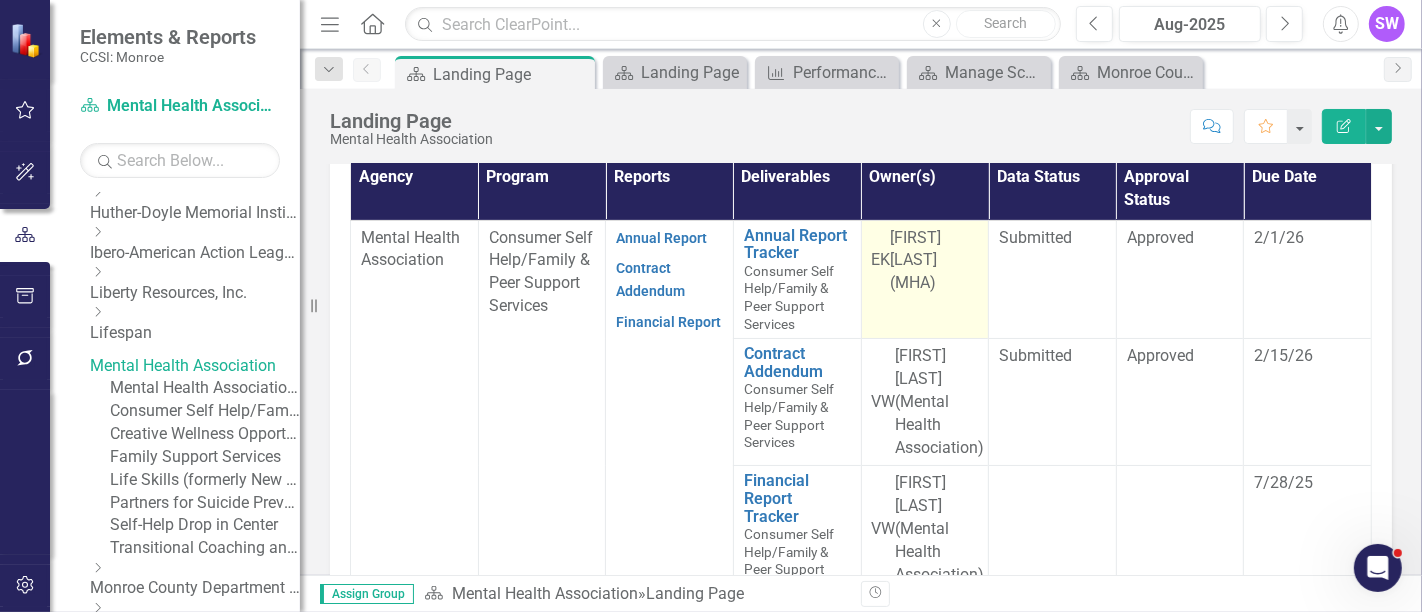 click on "[FIRST] [LAST] (MHA)" at bounding box center (935, 261) 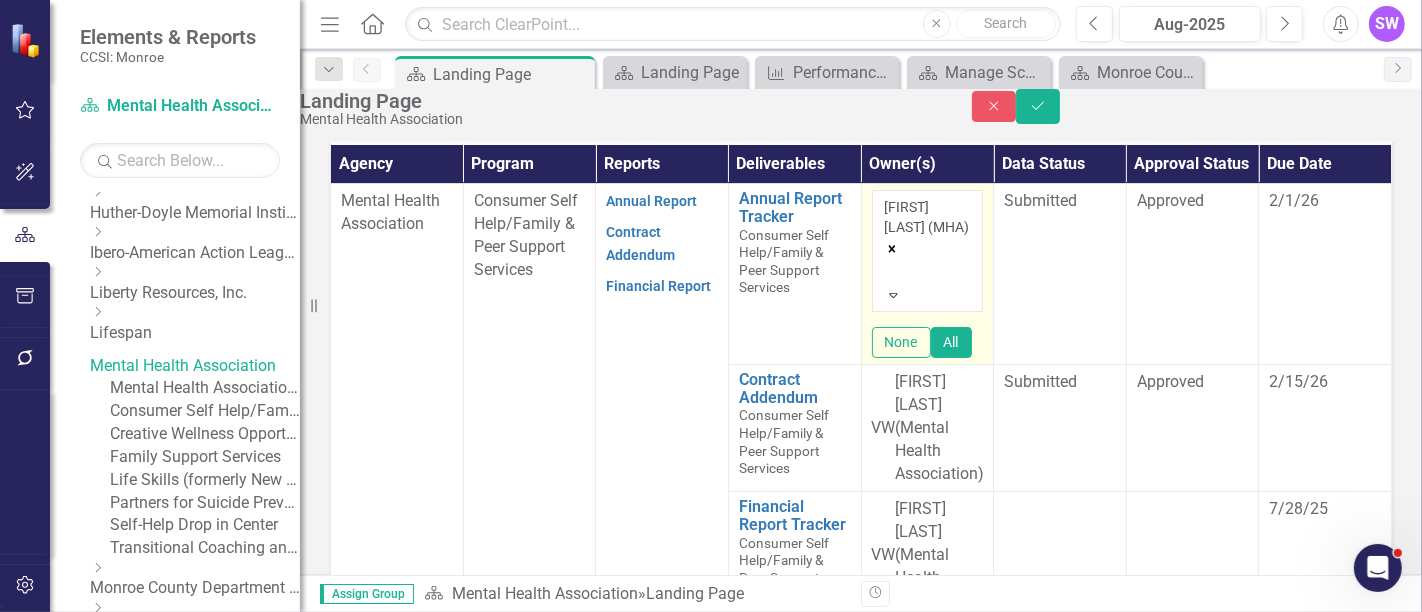 click at bounding box center (888, 271) 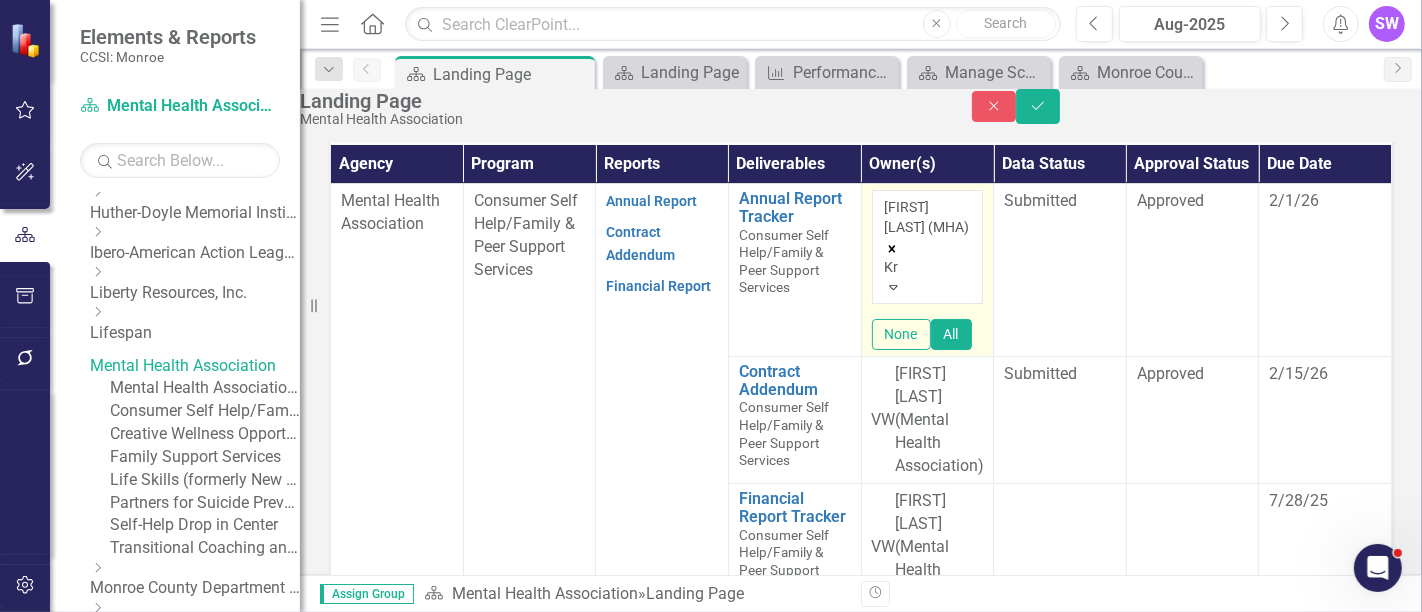 type on "K" 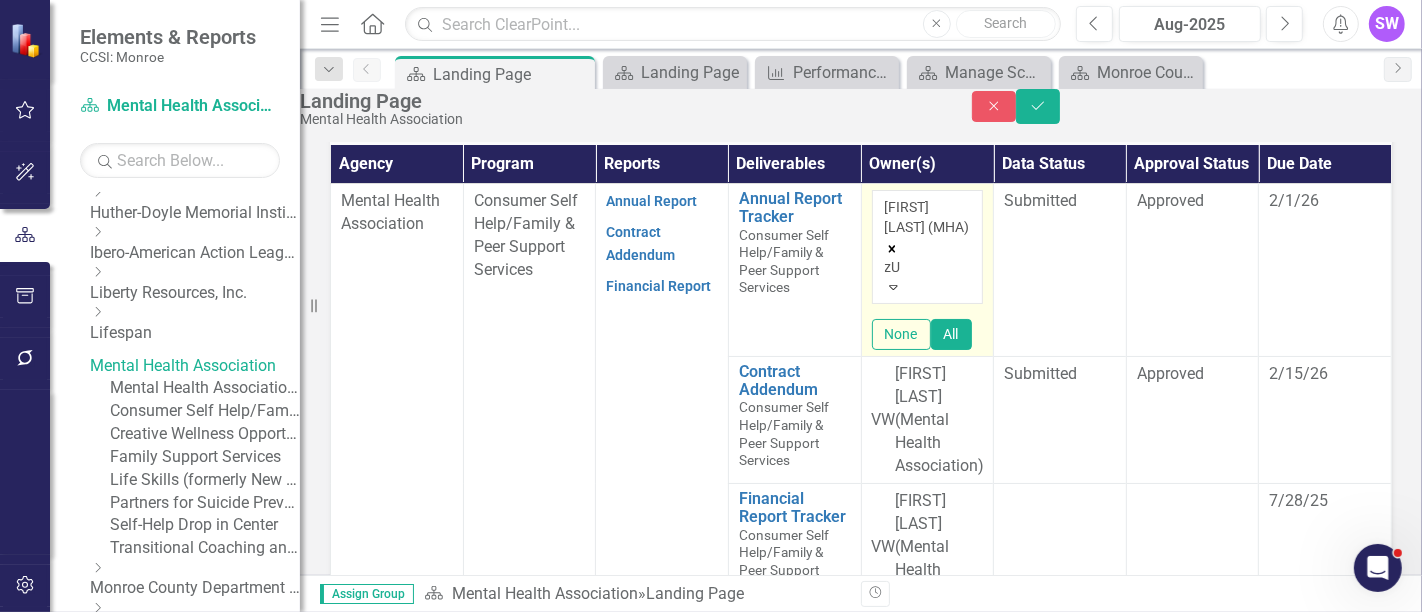 type on "z" 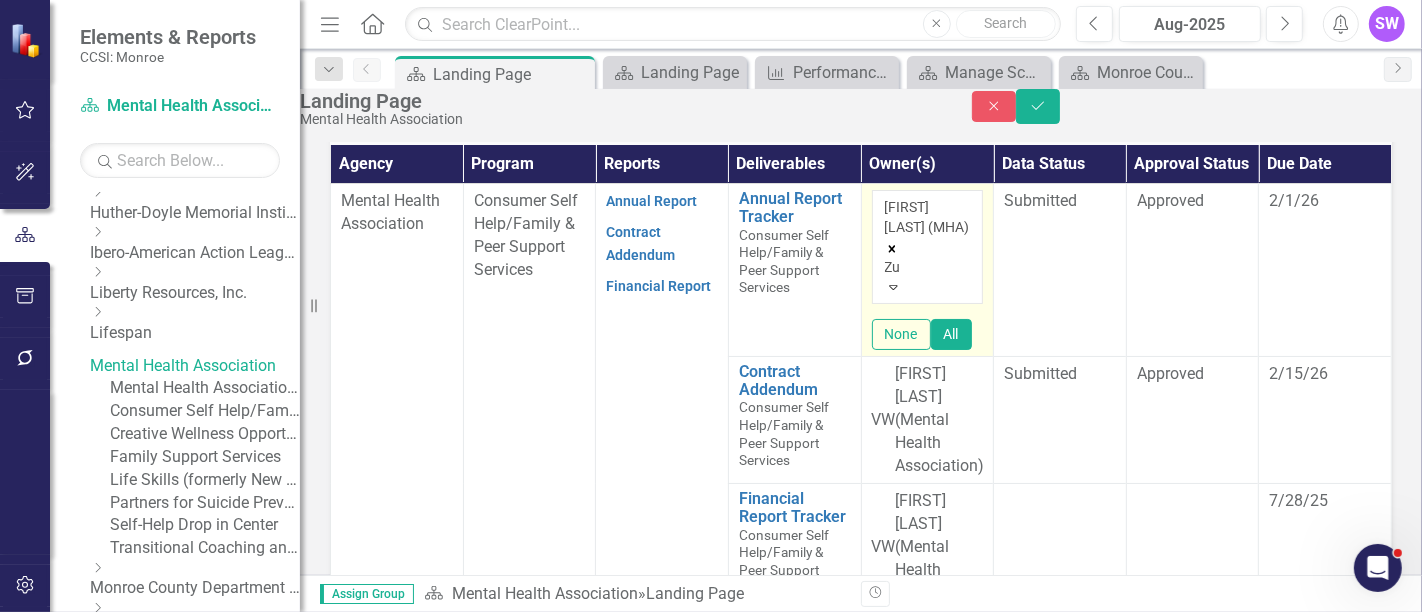type on "Z" 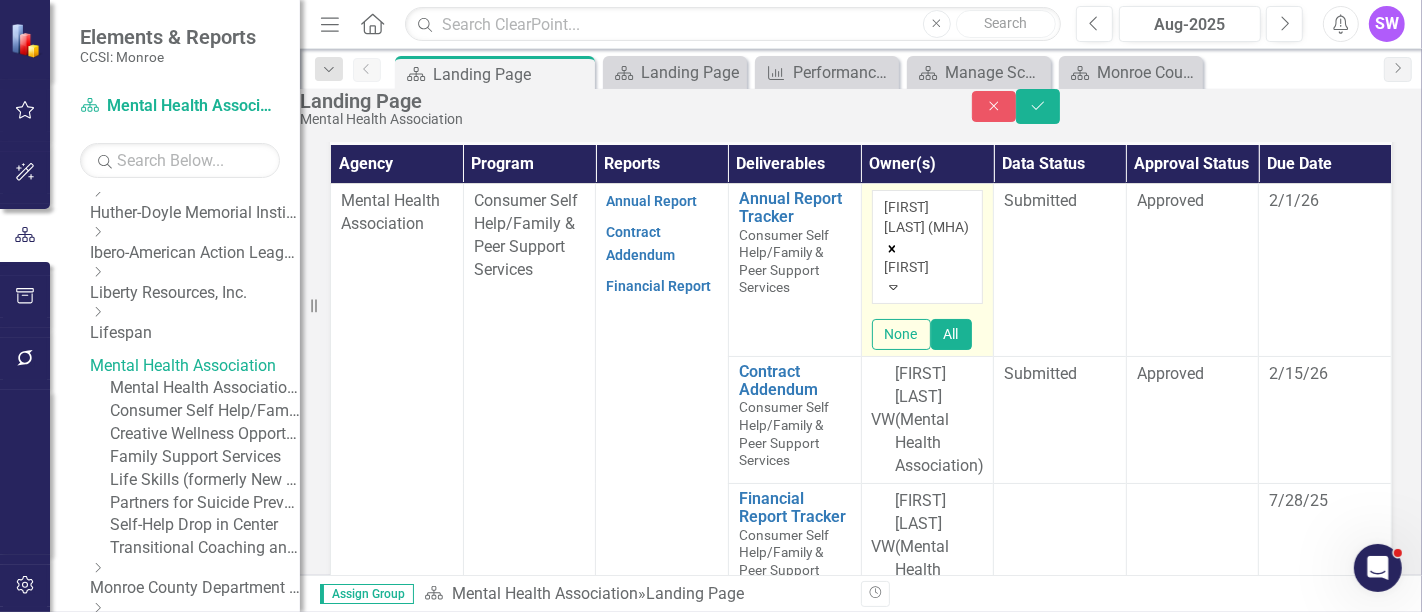 type on "[FIRST]" 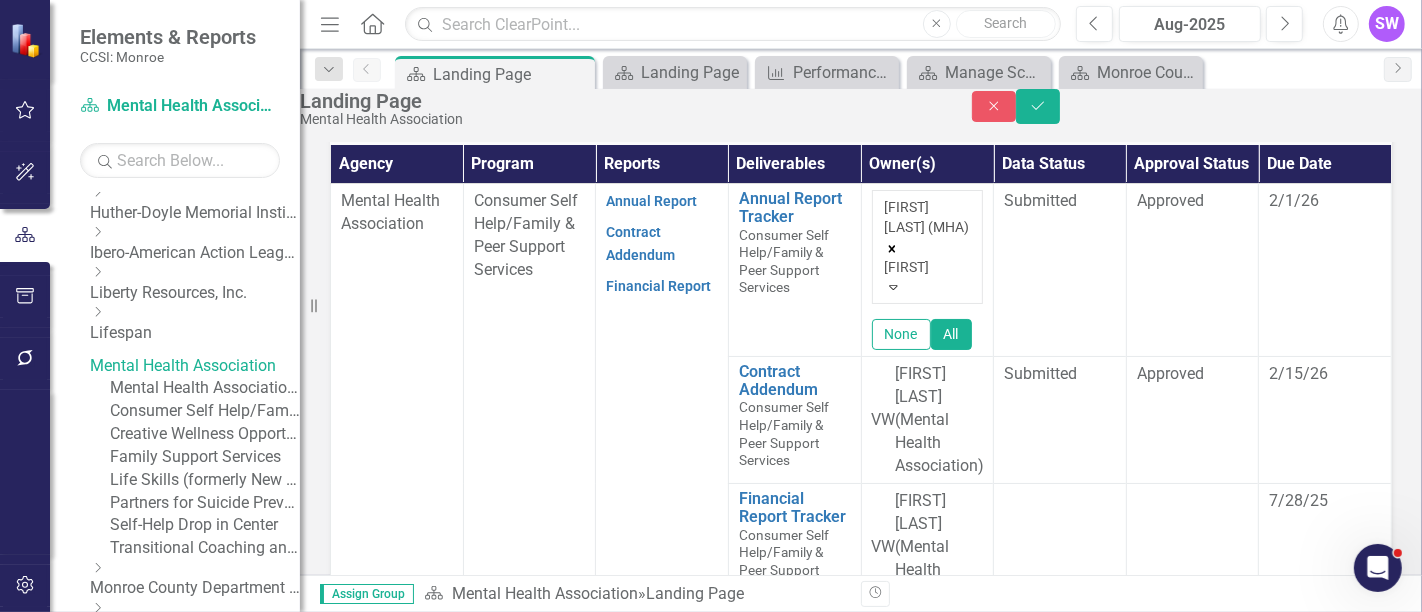 click on "[FIRST]" at bounding box center (25, 645) 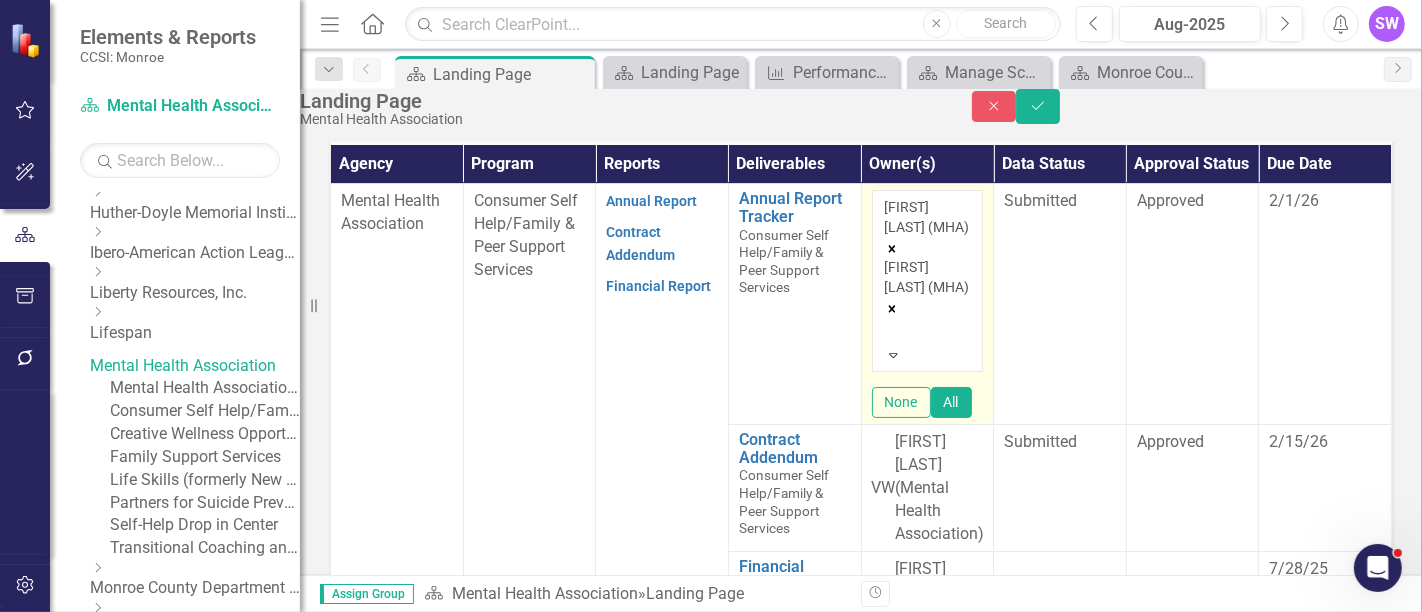 click 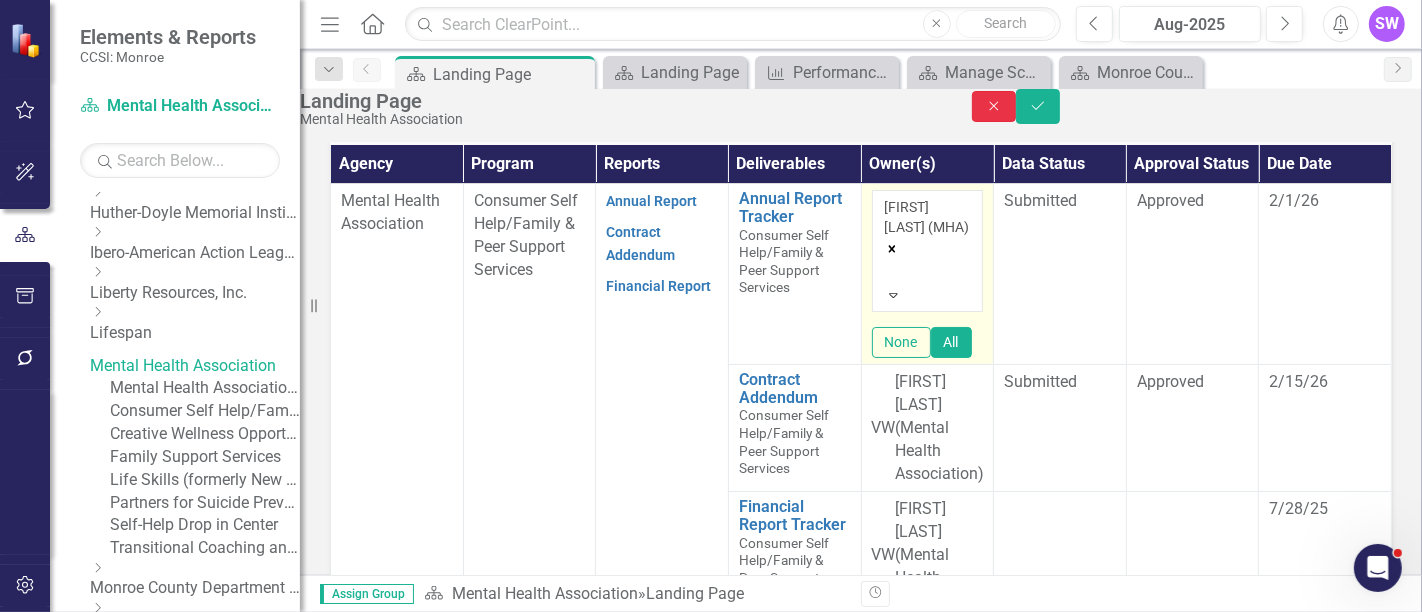 click on "Close" 